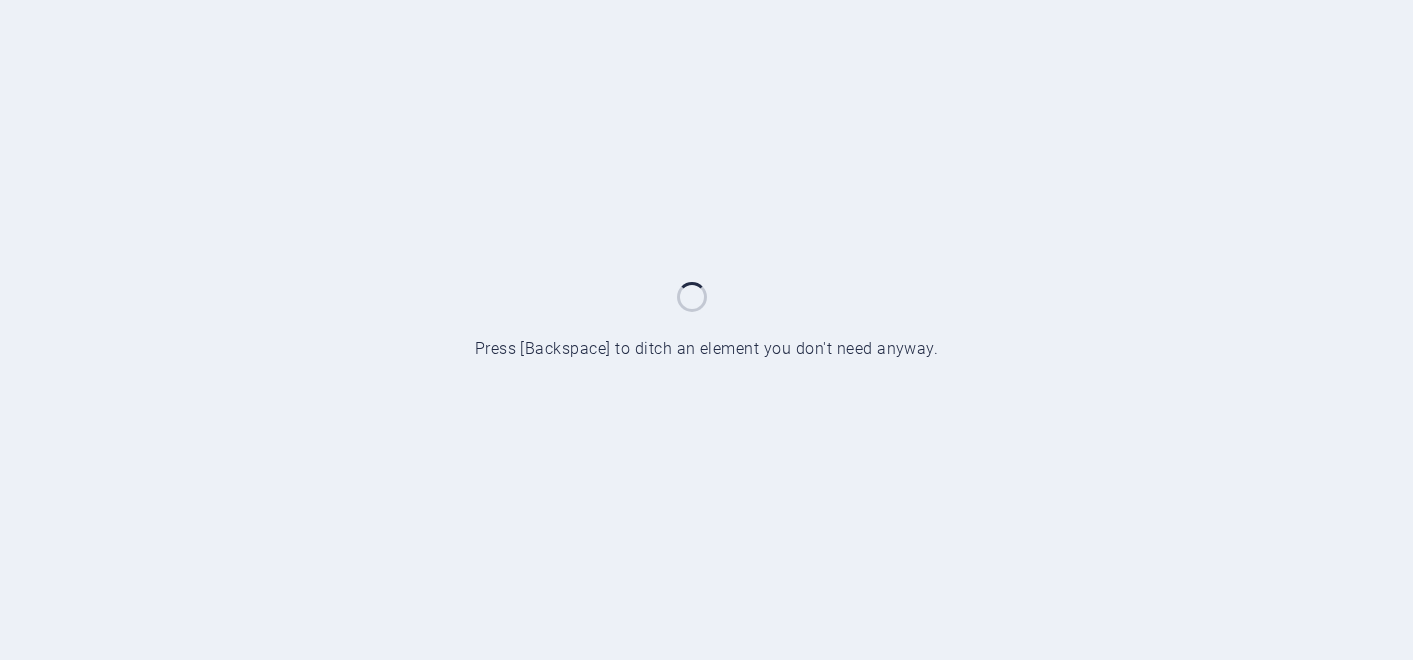 scroll, scrollTop: 0, scrollLeft: 0, axis: both 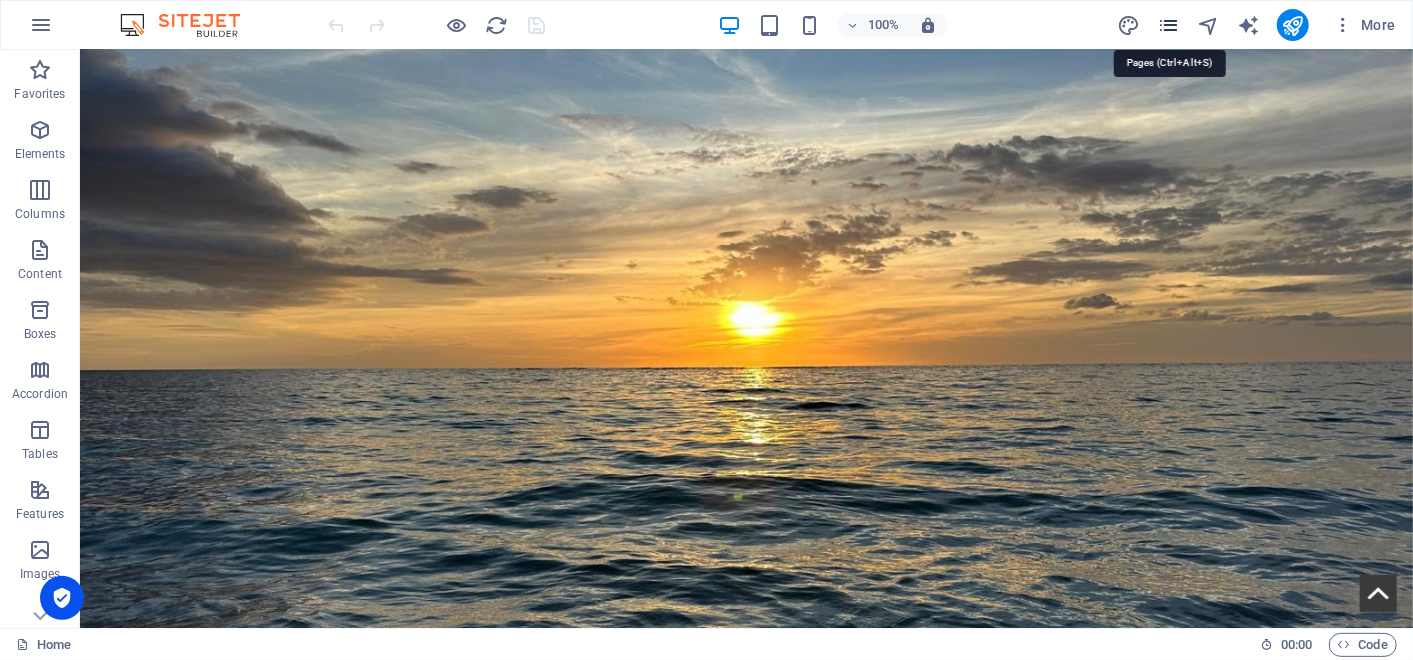 click at bounding box center [1168, 25] 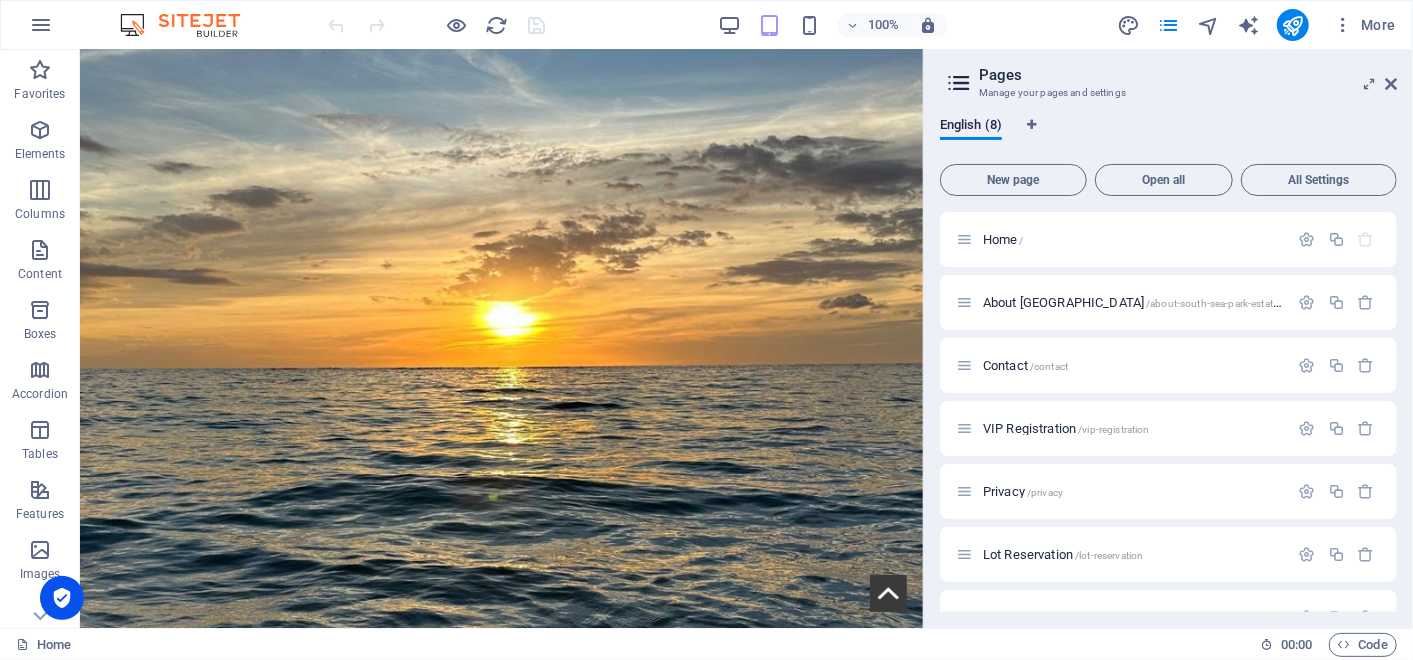 drag, startPoint x: 1392, startPoint y: 234, endPoint x: 1414, endPoint y: 407, distance: 174.39323 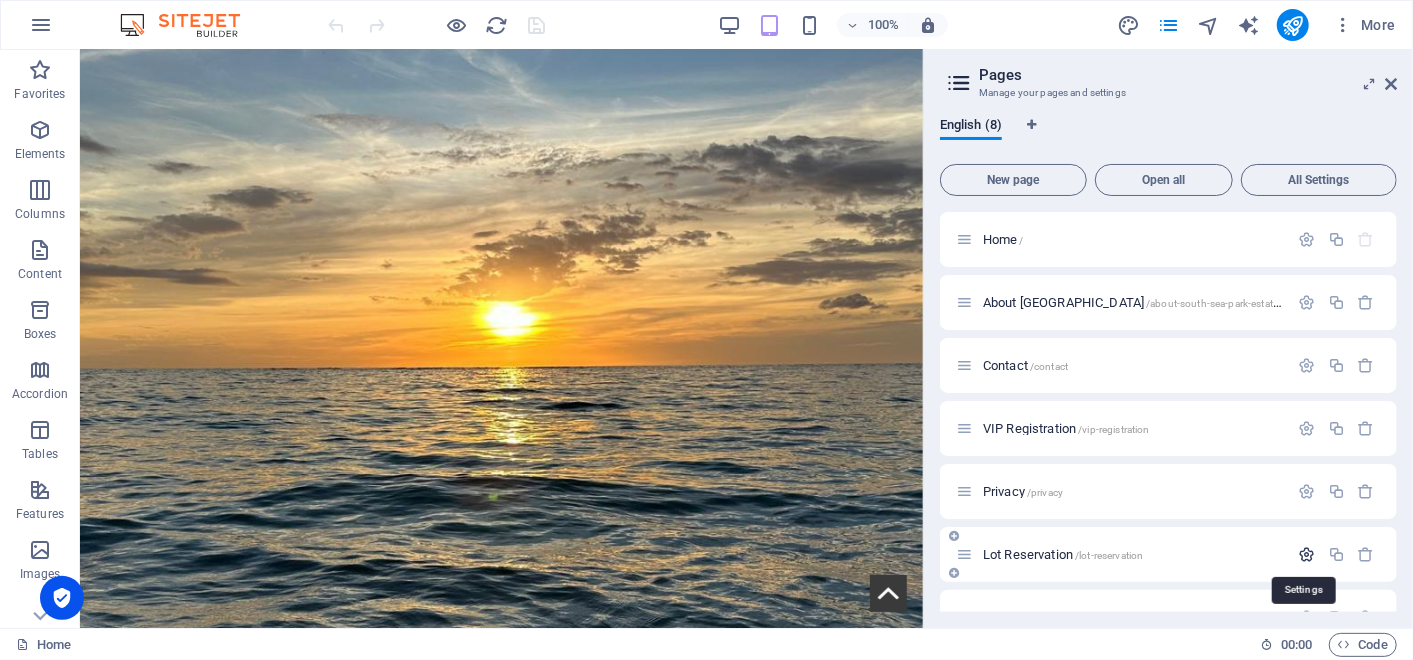 click at bounding box center (1307, 554) 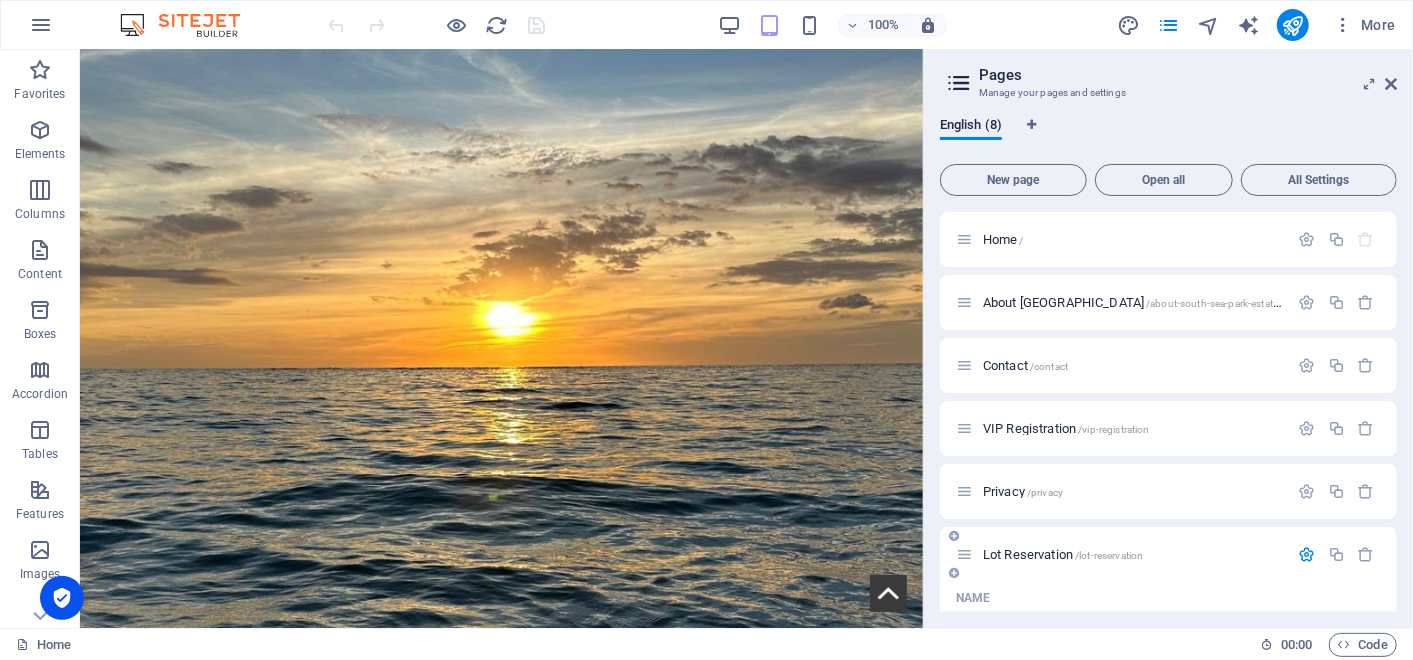 scroll, scrollTop: 217, scrollLeft: 0, axis: vertical 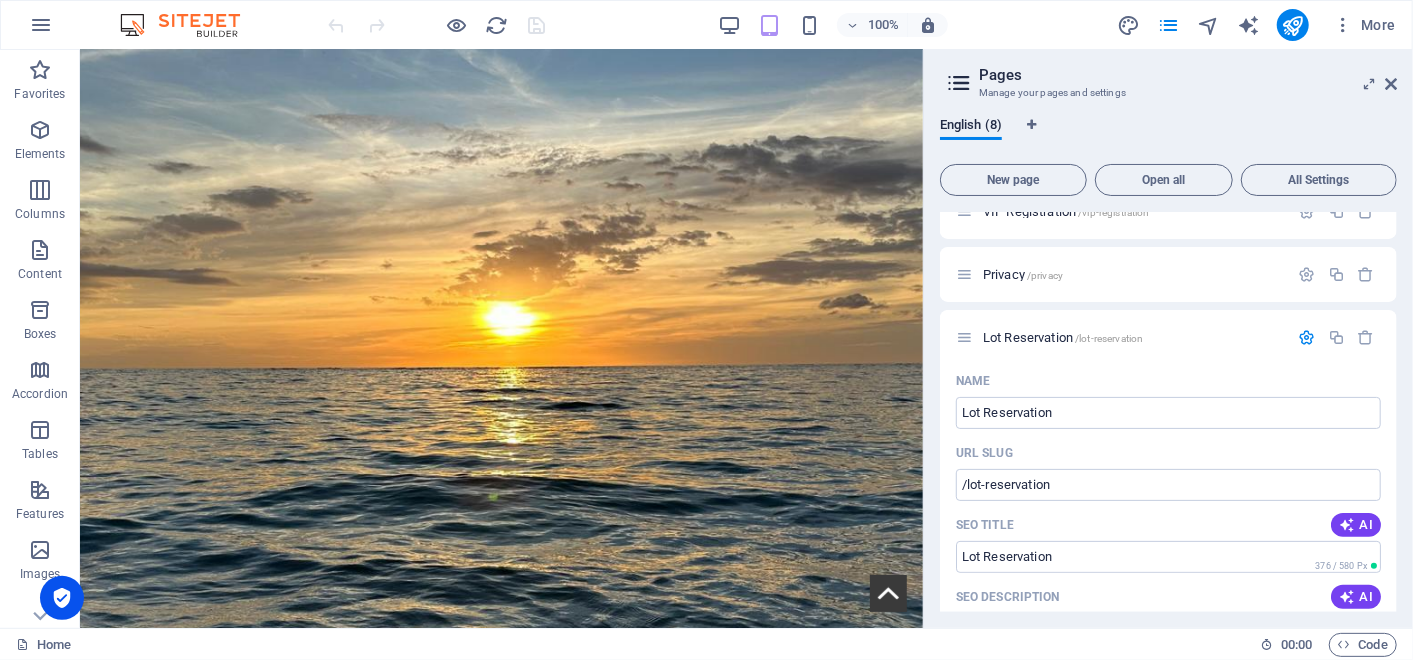 drag, startPoint x: 1391, startPoint y: 357, endPoint x: 1394, endPoint y: 431, distance: 74.06078 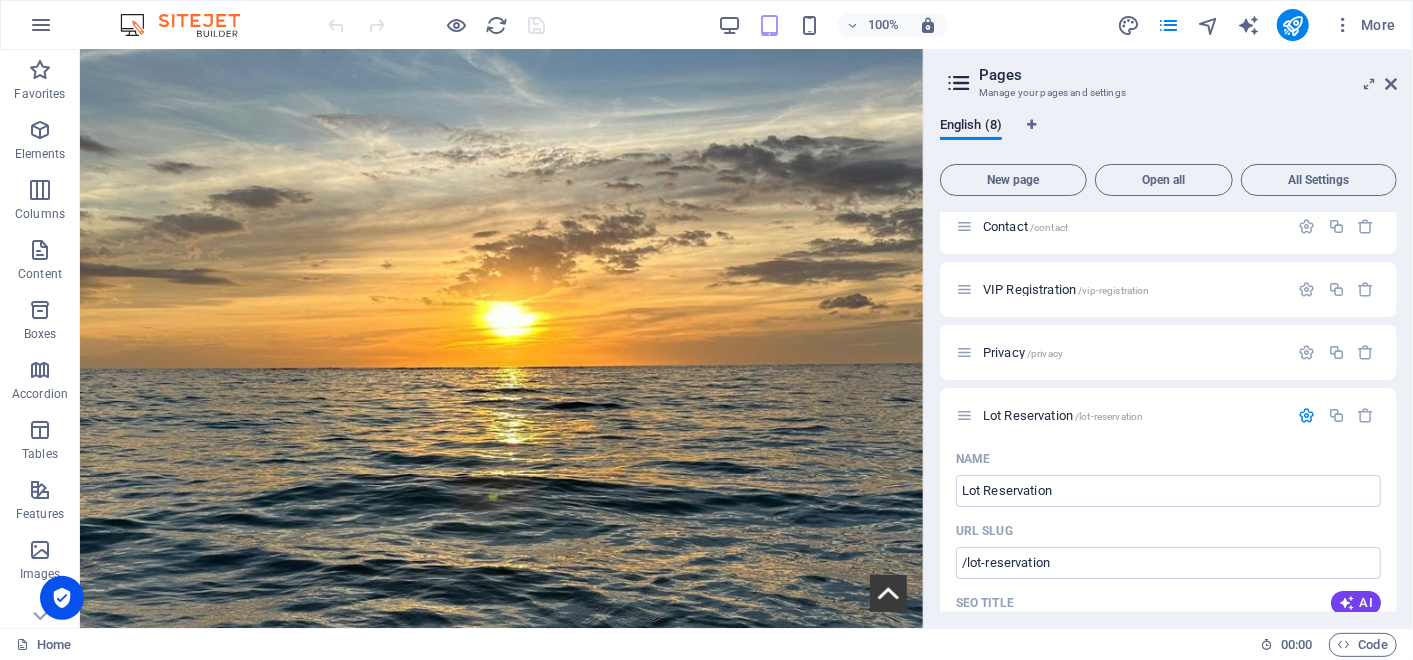scroll, scrollTop: 0, scrollLeft: 0, axis: both 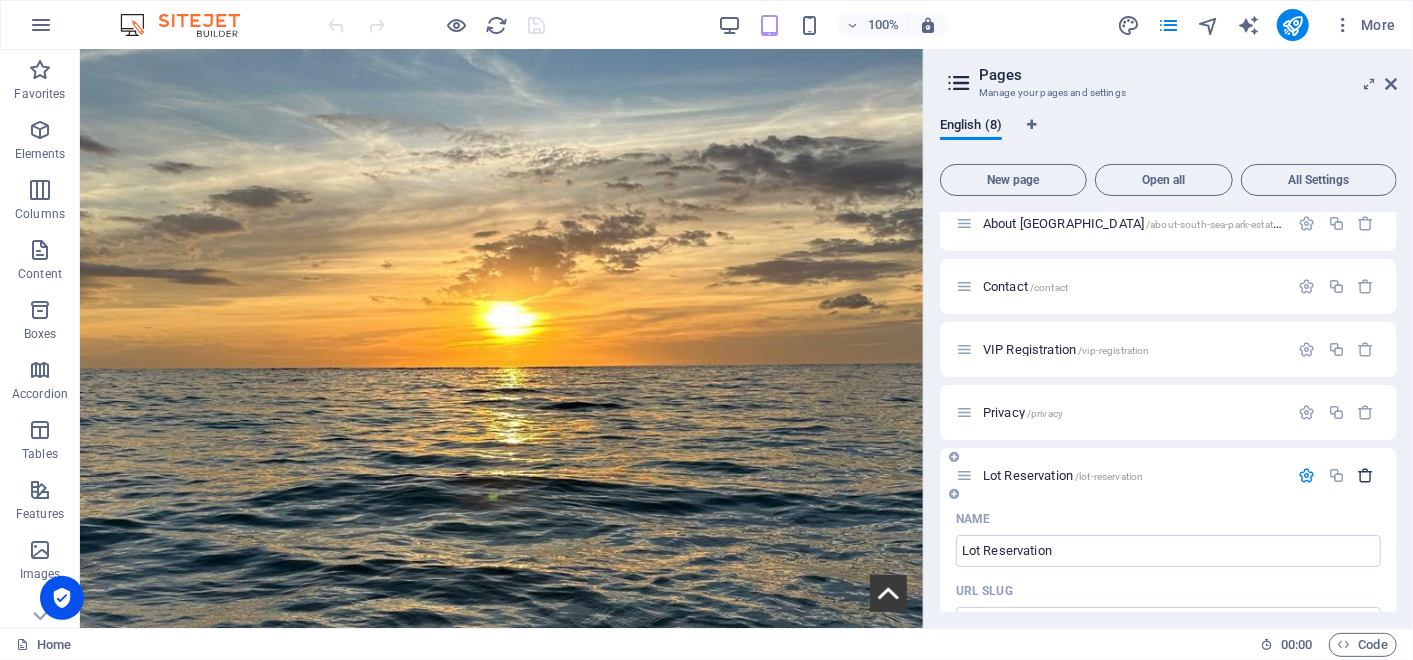 click at bounding box center (1366, 475) 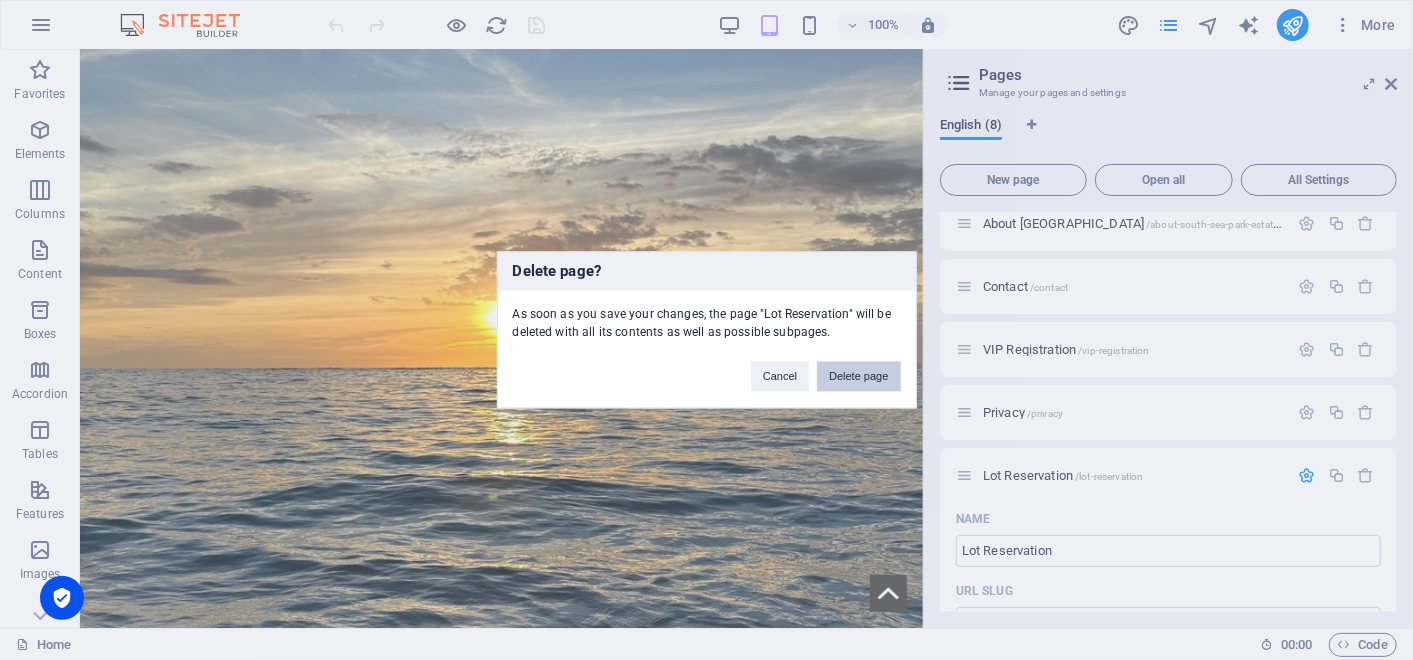 click on "Delete page" at bounding box center (858, 377) 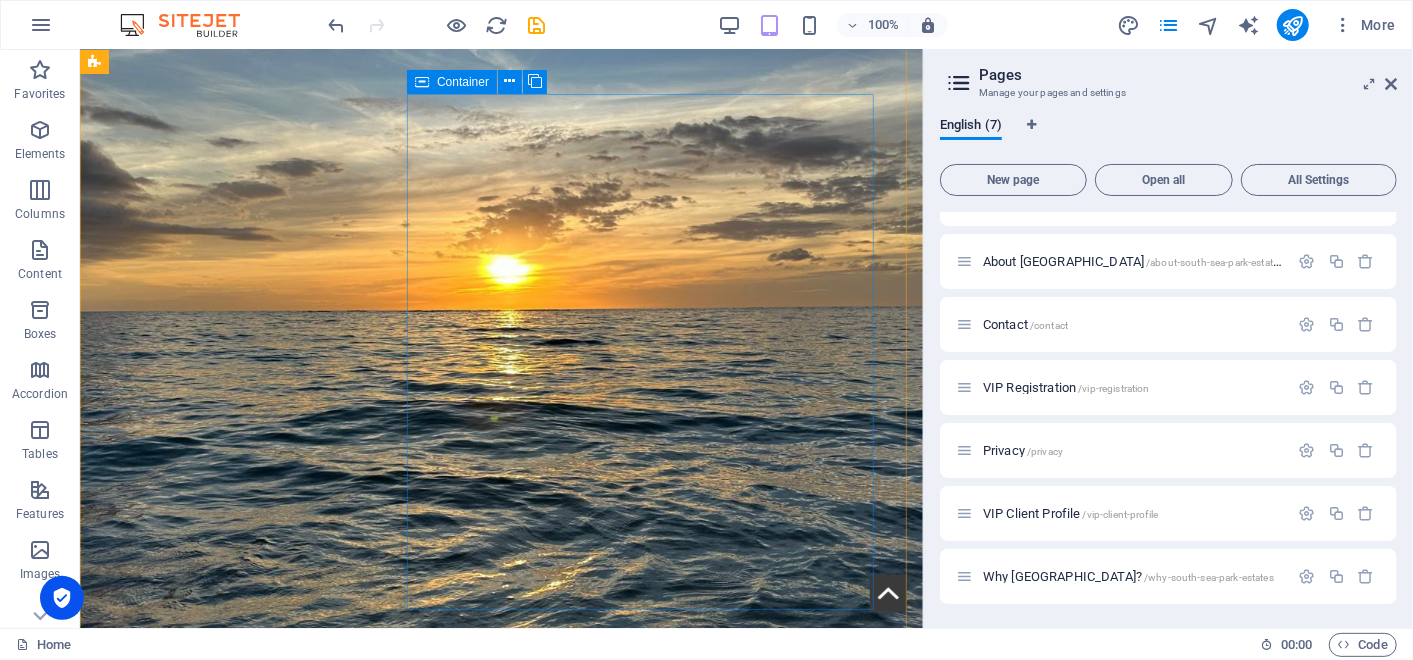 scroll, scrollTop: 40, scrollLeft: 0, axis: vertical 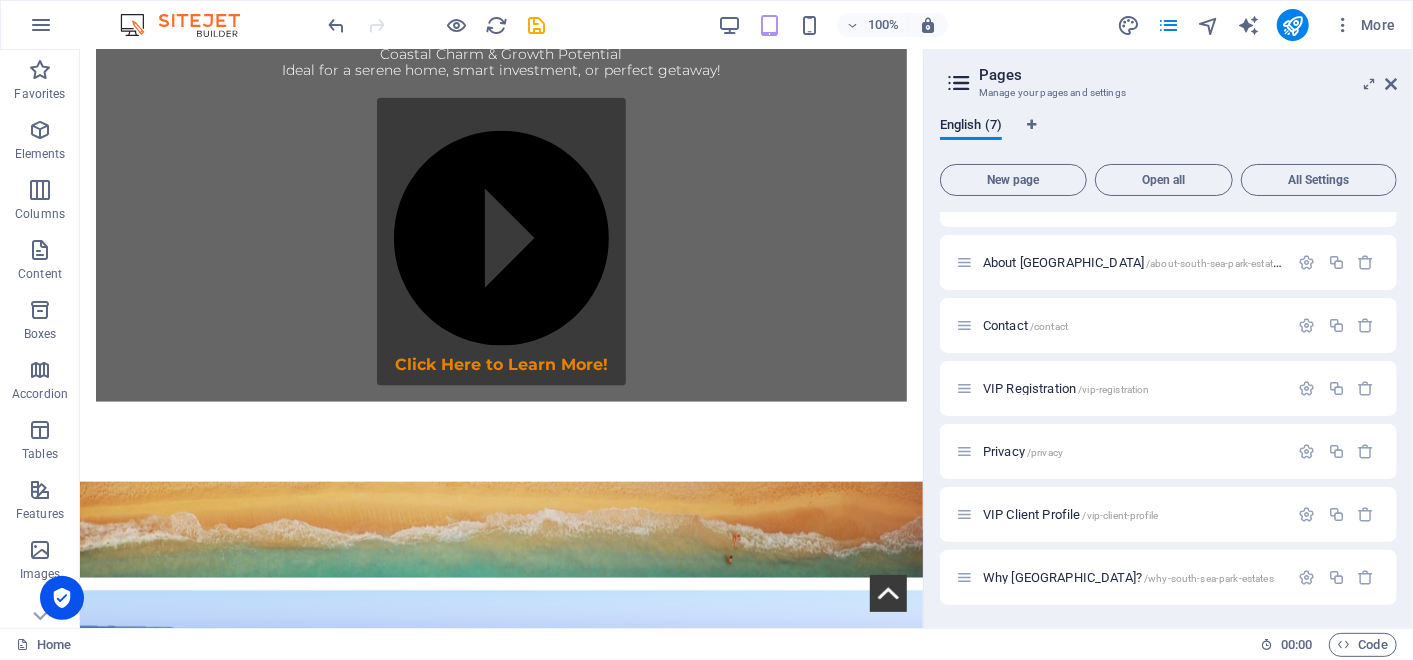 drag, startPoint x: 913, startPoint y: 177, endPoint x: 1005, endPoint y: 573, distance: 406.54642 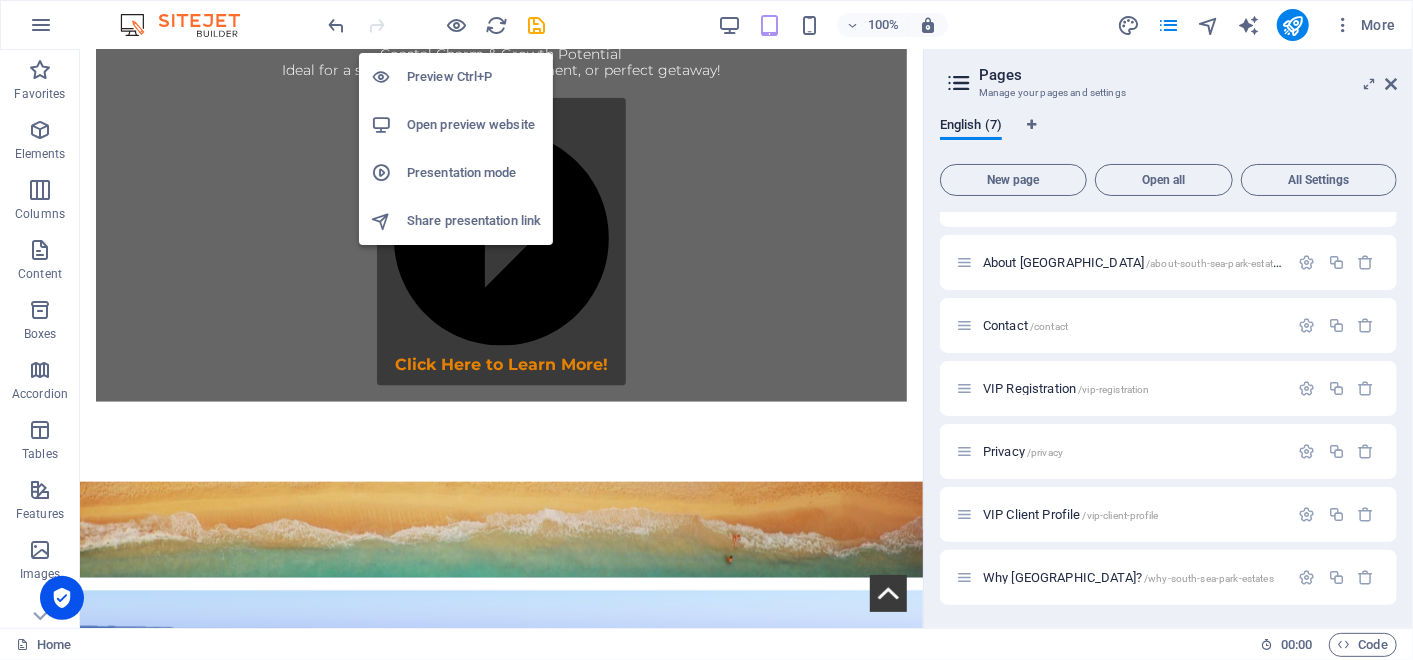 click on "Preview Ctrl+P" at bounding box center (474, 77) 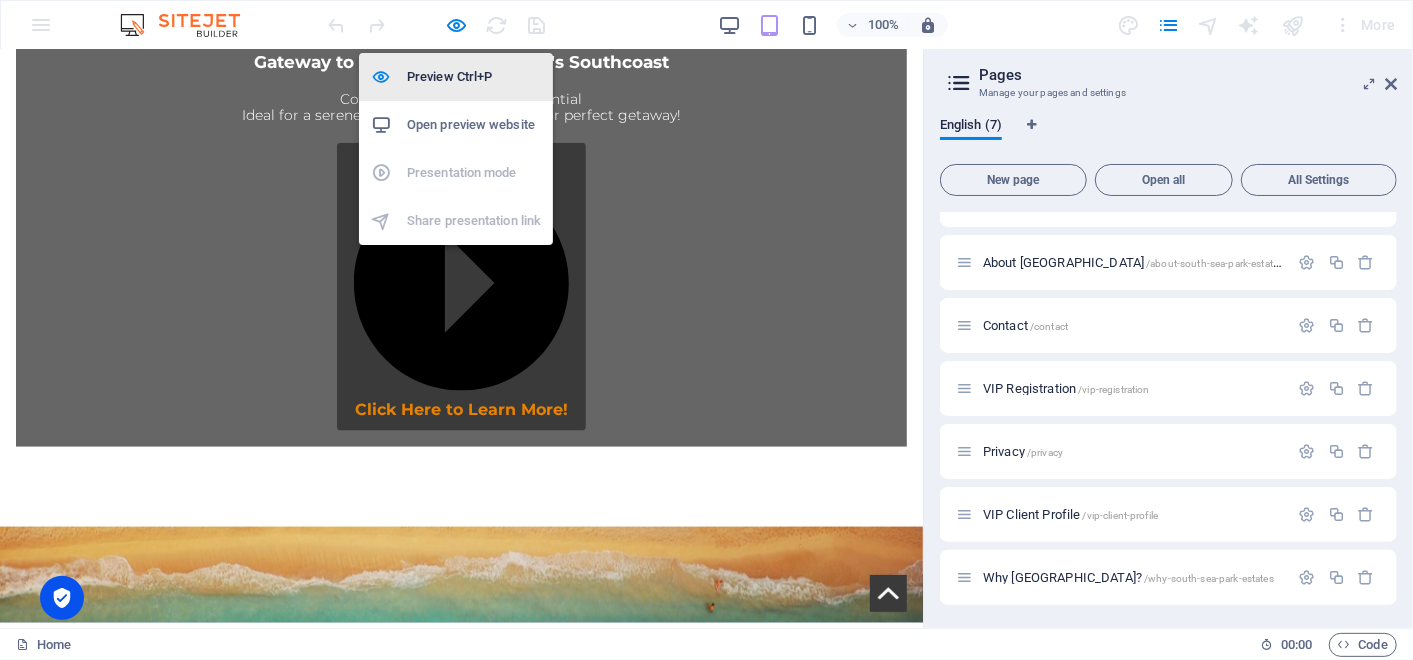 scroll, scrollTop: 1352, scrollLeft: 0, axis: vertical 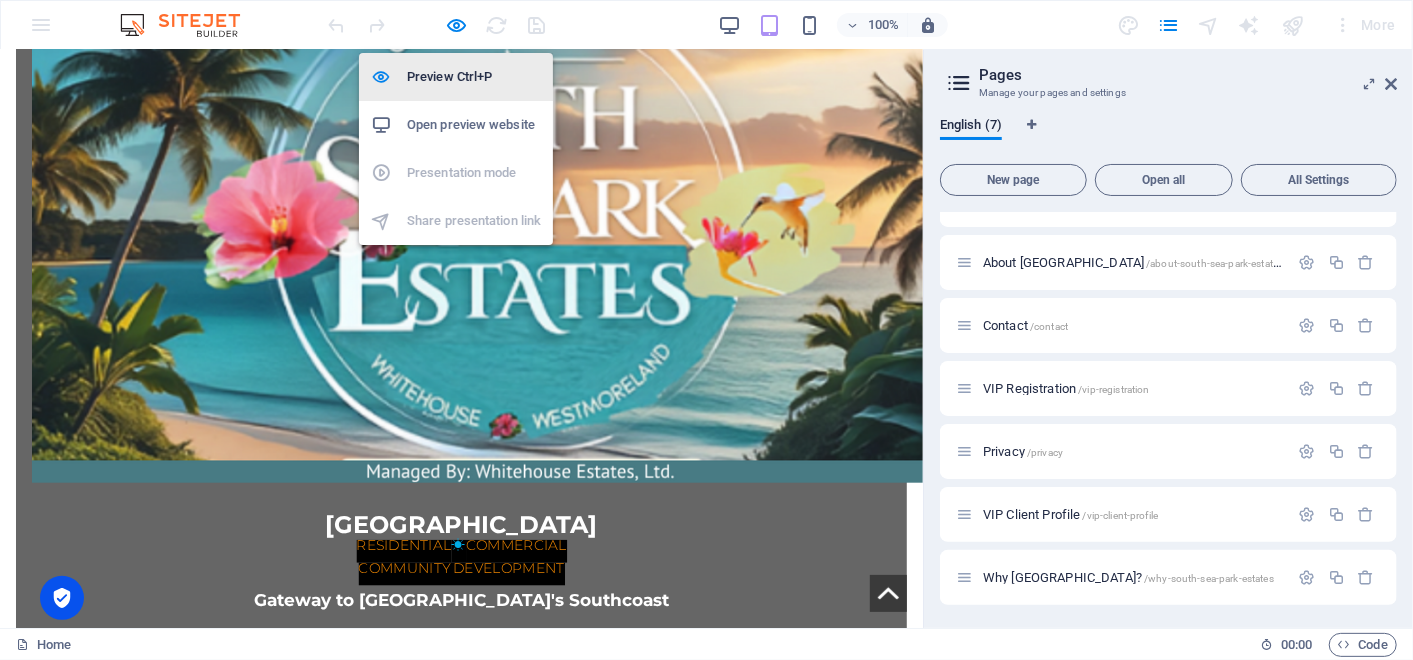 click on "Preview Ctrl+P" at bounding box center (474, 77) 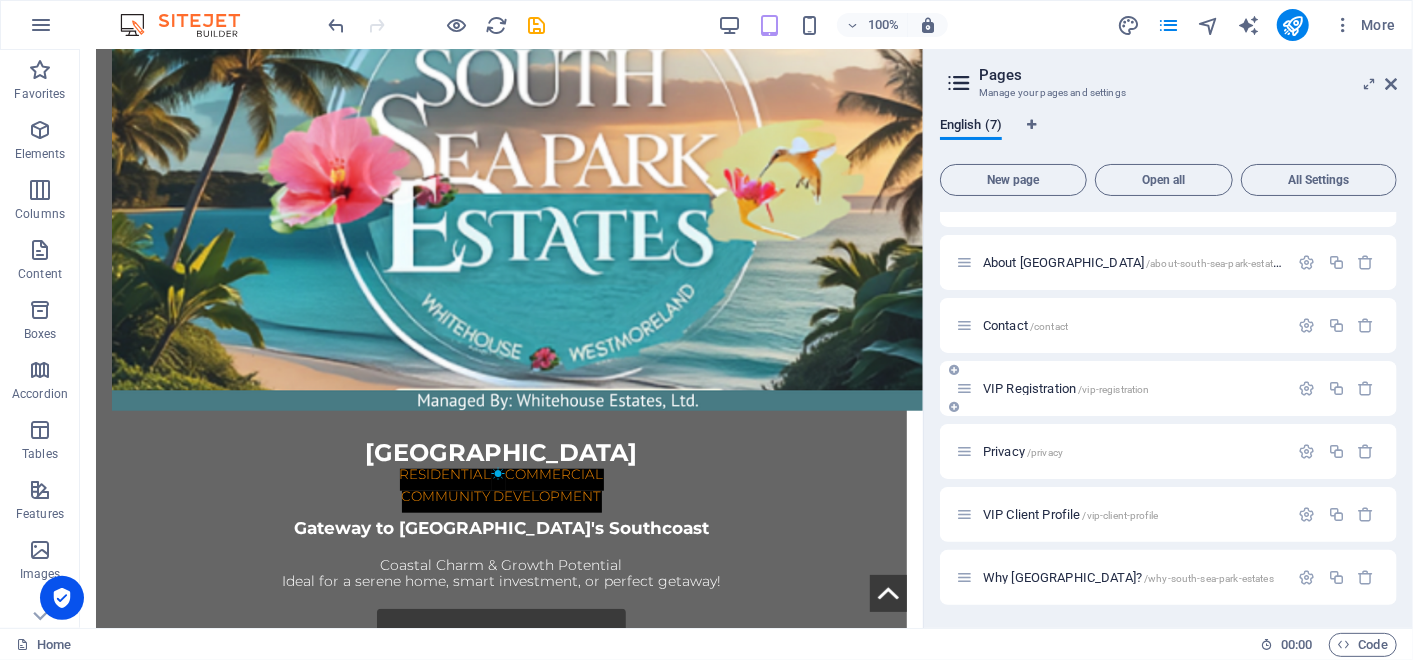 click on "VIP Registration /vip-registration" at bounding box center [1066, 388] 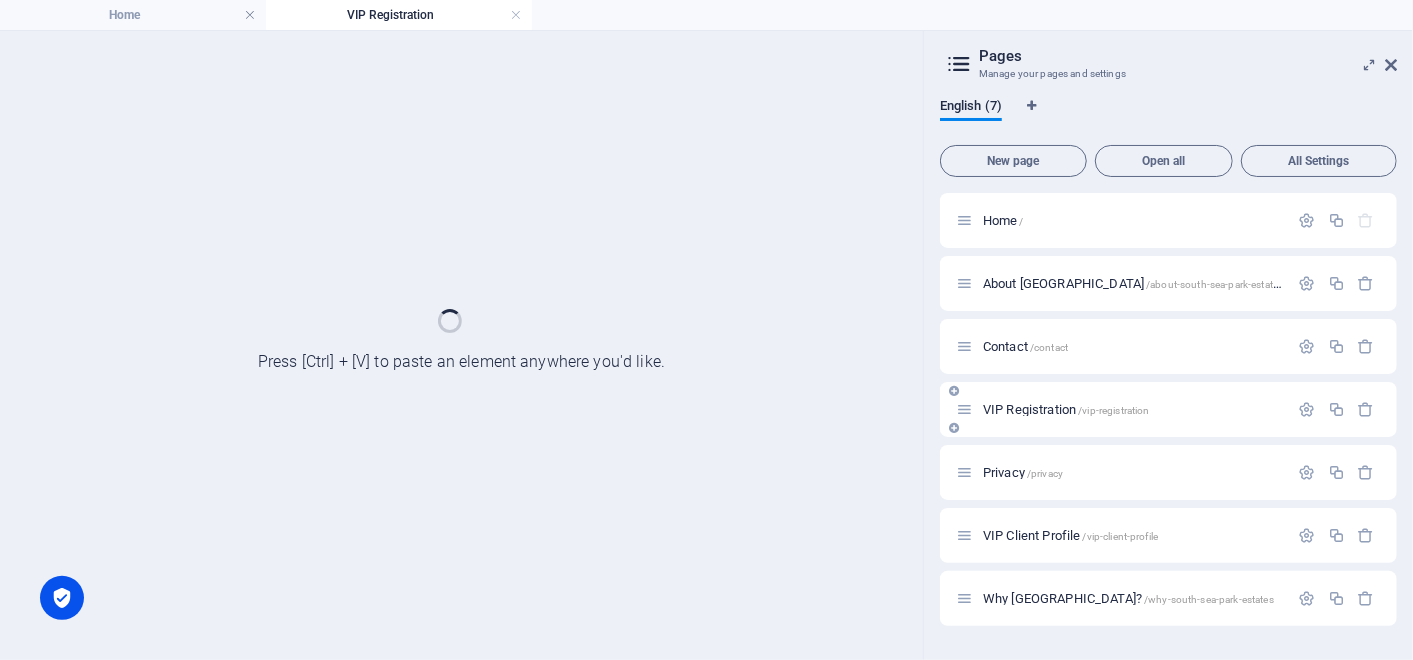 scroll, scrollTop: 0, scrollLeft: 0, axis: both 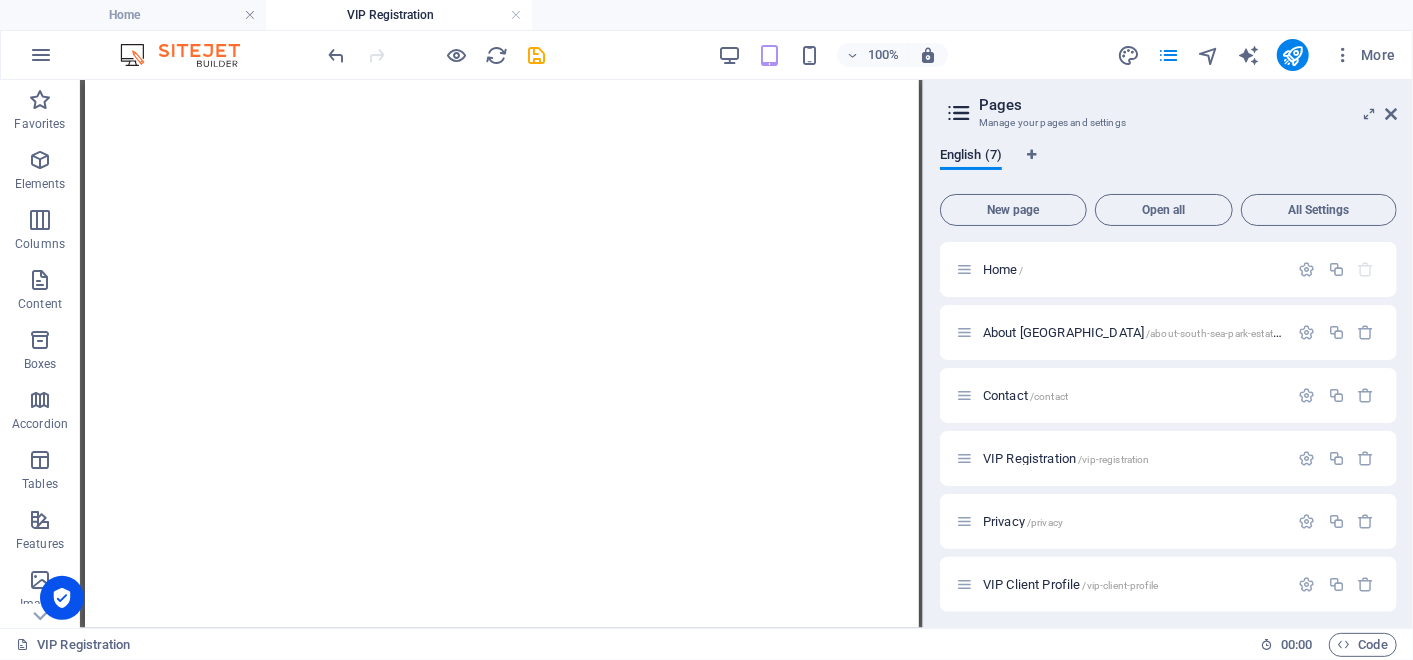 drag, startPoint x: 908, startPoint y: 204, endPoint x: 1049, endPoint y: 667, distance: 483.9938 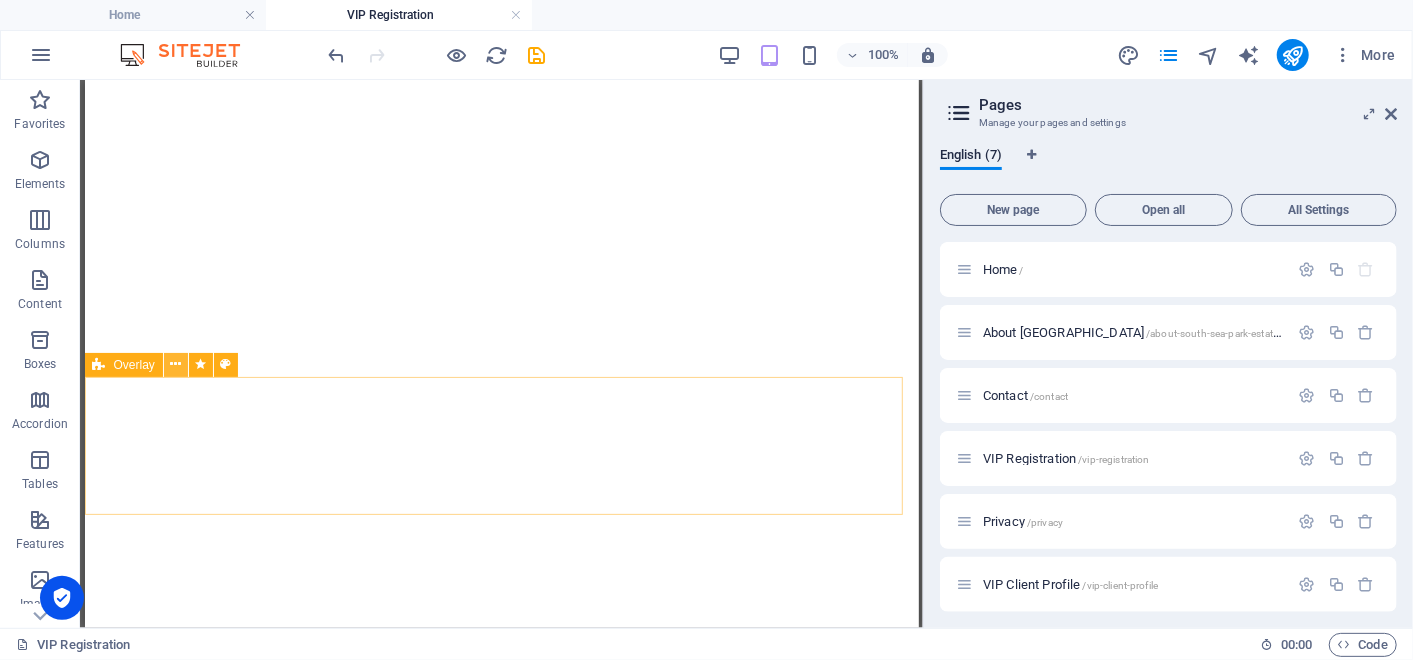 click at bounding box center [175, 364] 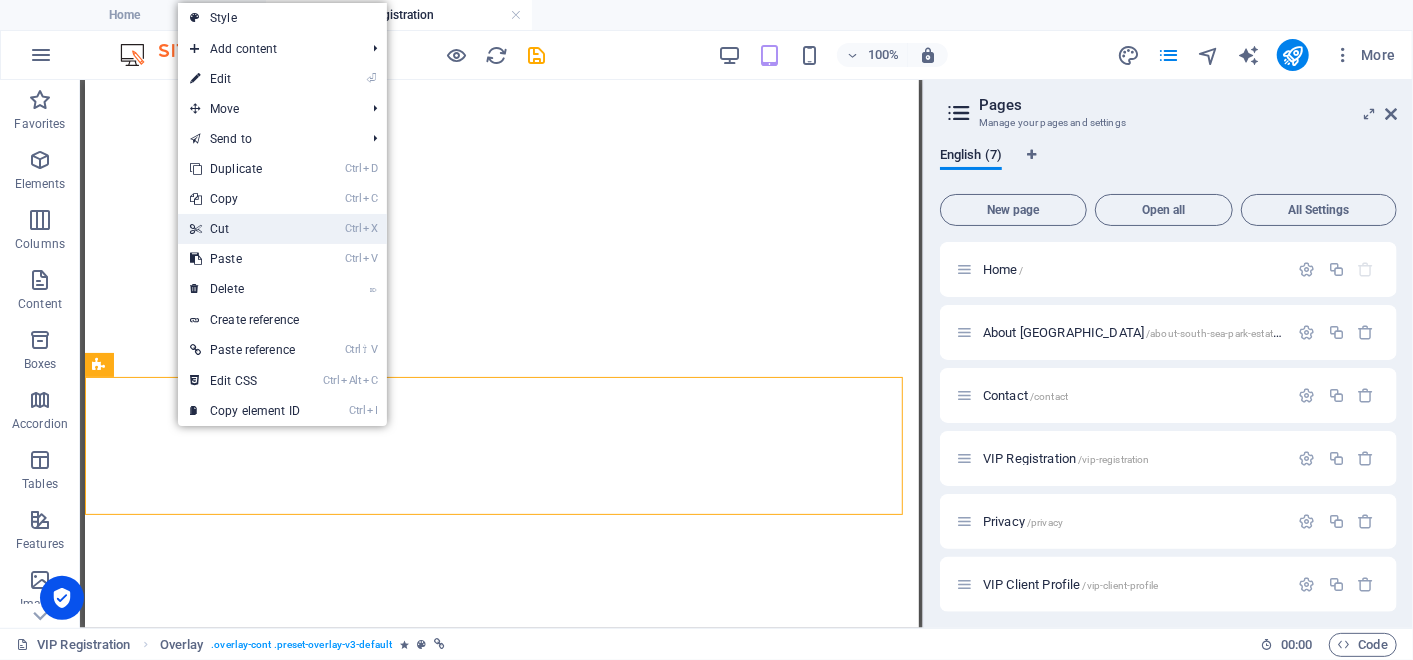 click on "Ctrl X  Cut" at bounding box center (245, 229) 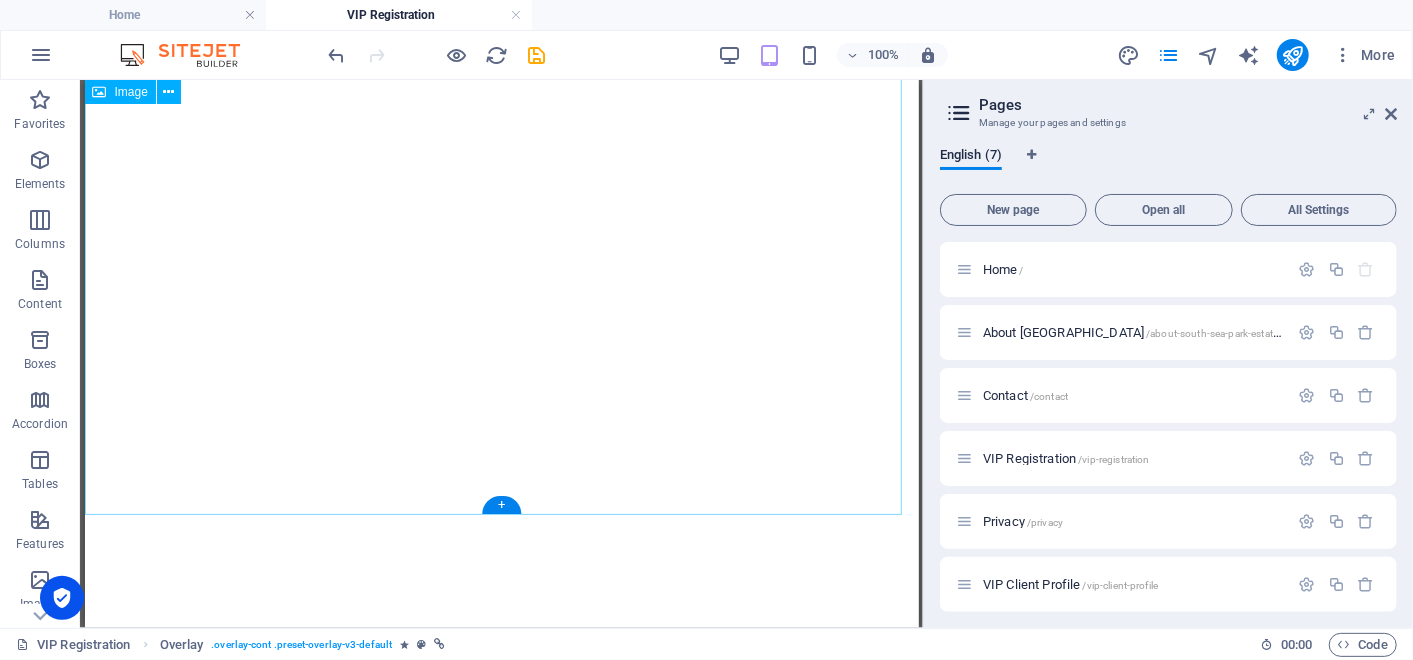 scroll, scrollTop: 1262, scrollLeft: 0, axis: vertical 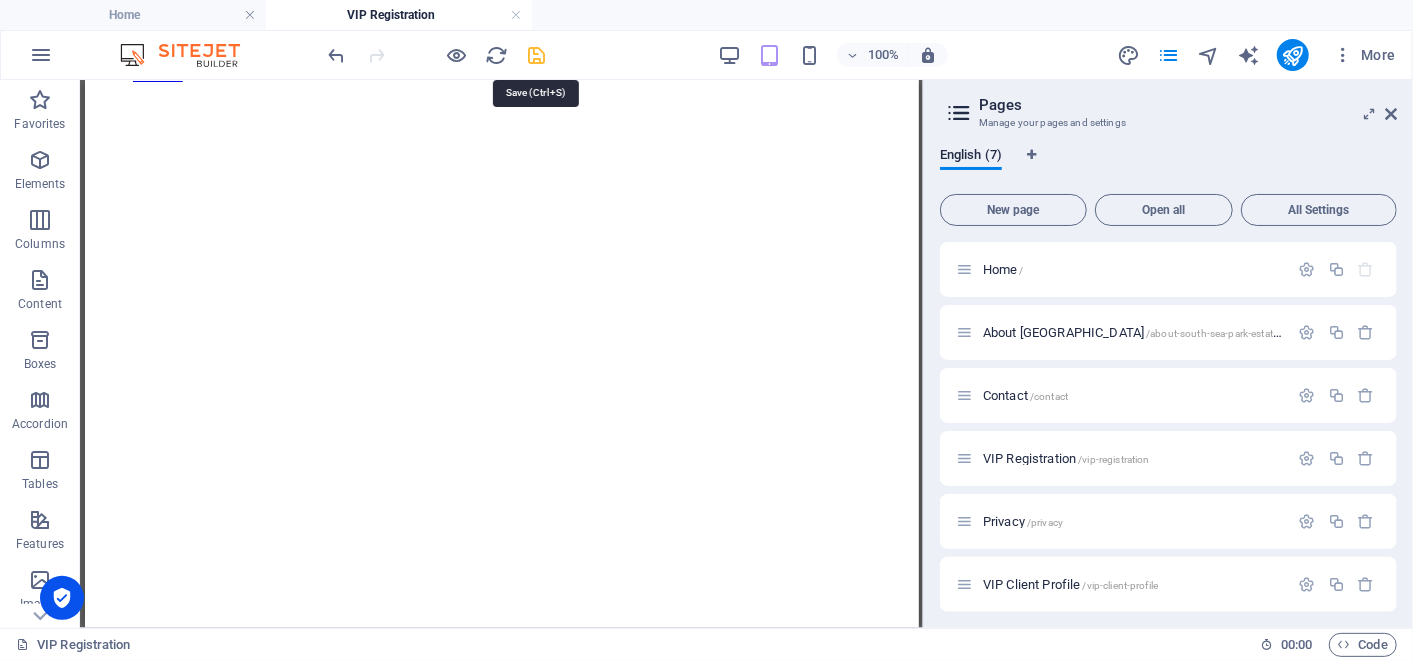 click at bounding box center (537, 55) 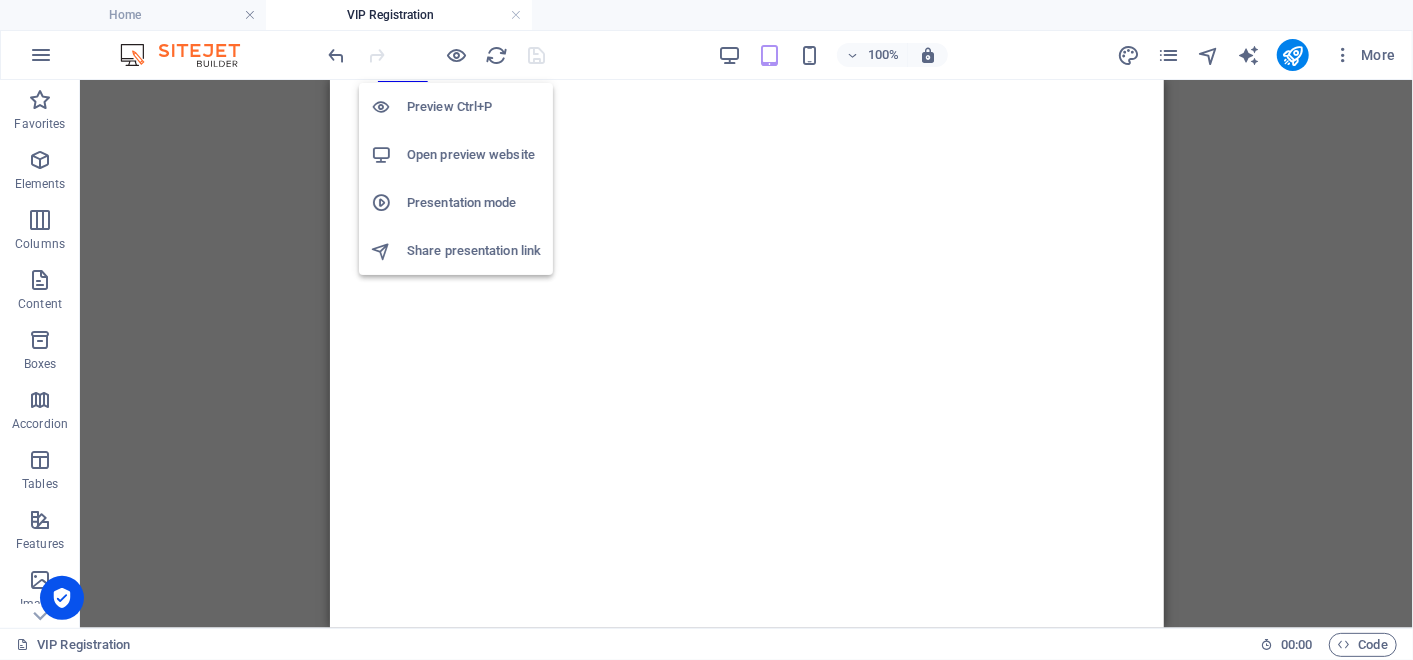 click on "Open preview website" at bounding box center [474, 155] 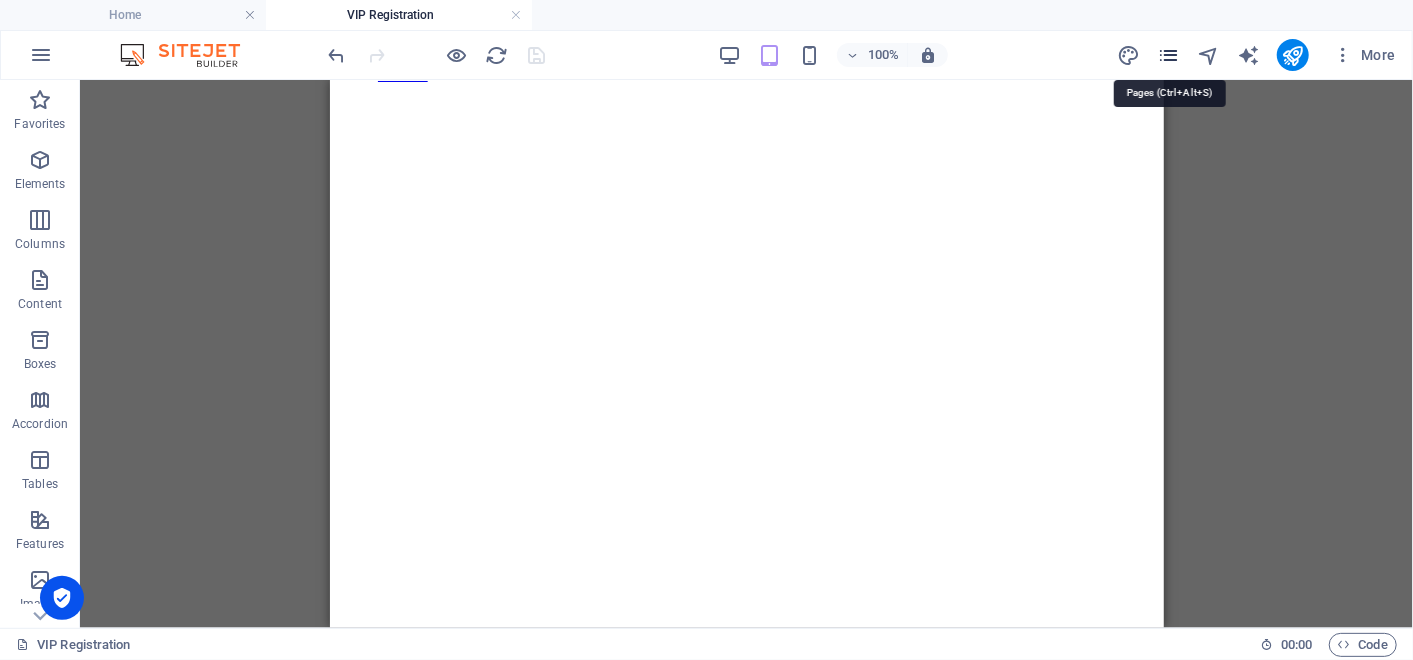 click at bounding box center (1168, 55) 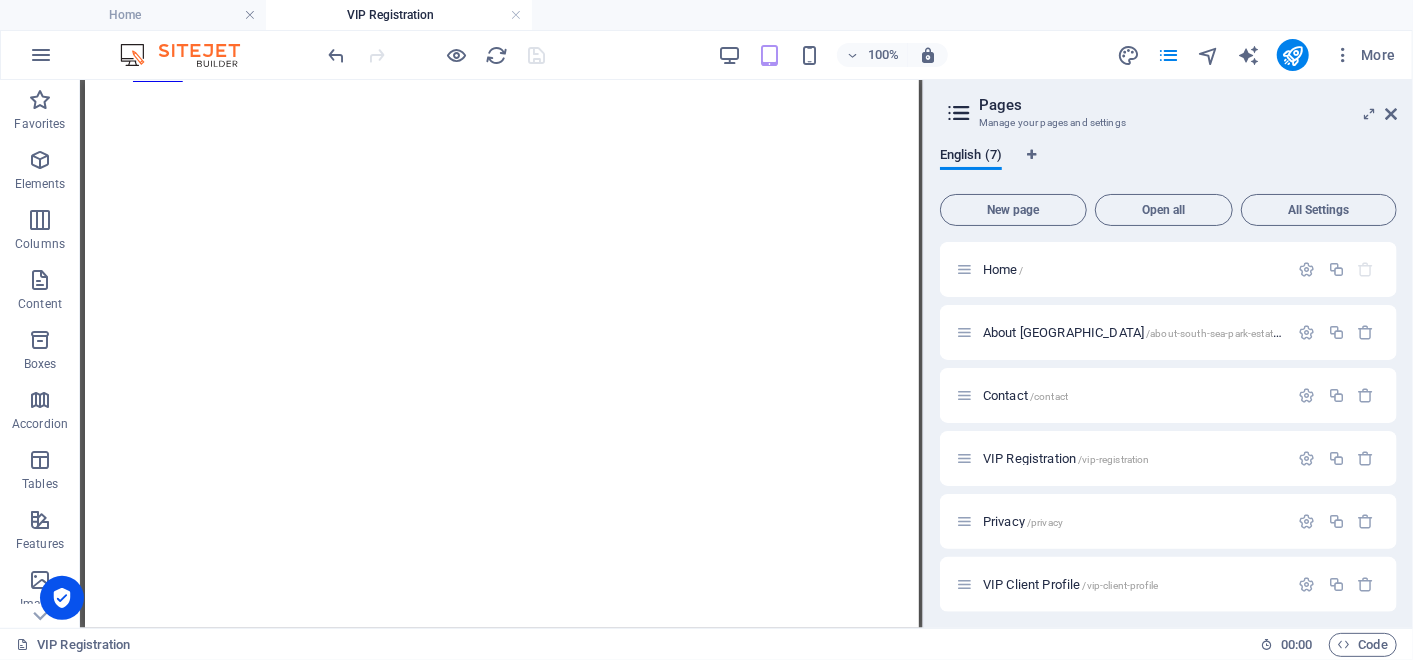 scroll, scrollTop: 70, scrollLeft: 0, axis: vertical 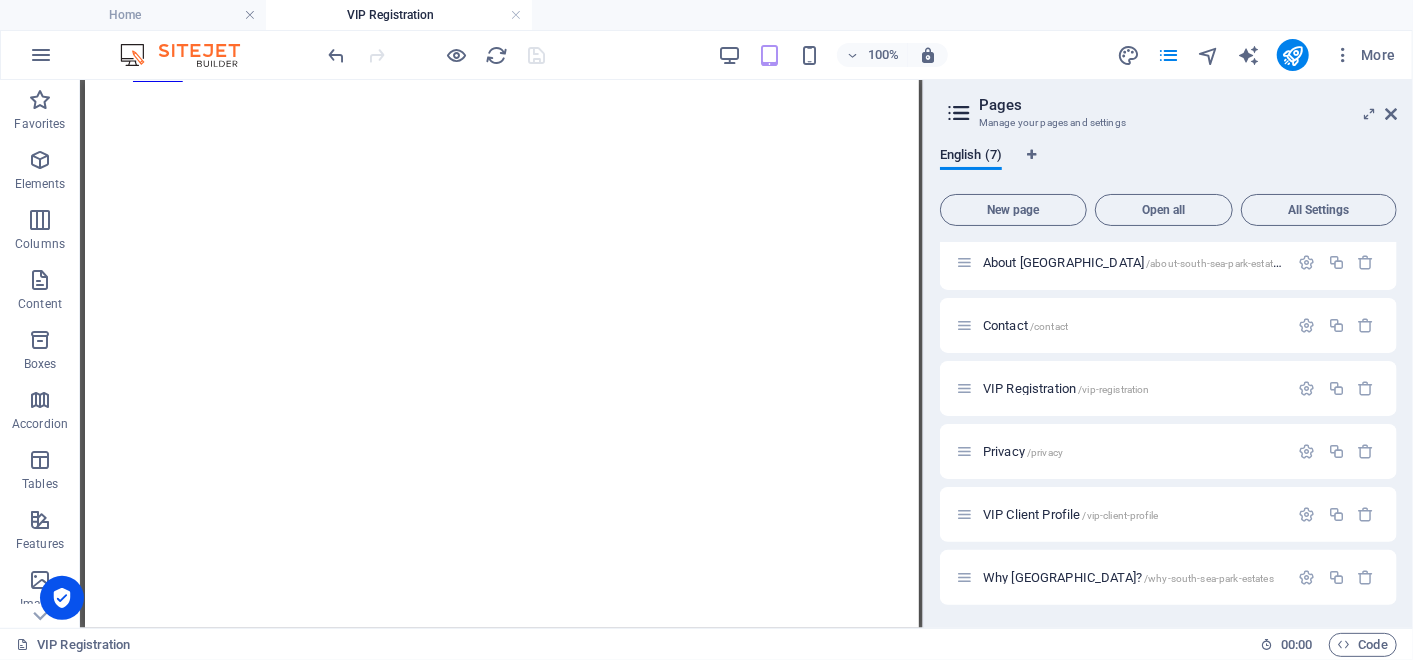 drag, startPoint x: 913, startPoint y: 499, endPoint x: 1006, endPoint y: 660, distance: 185.9301 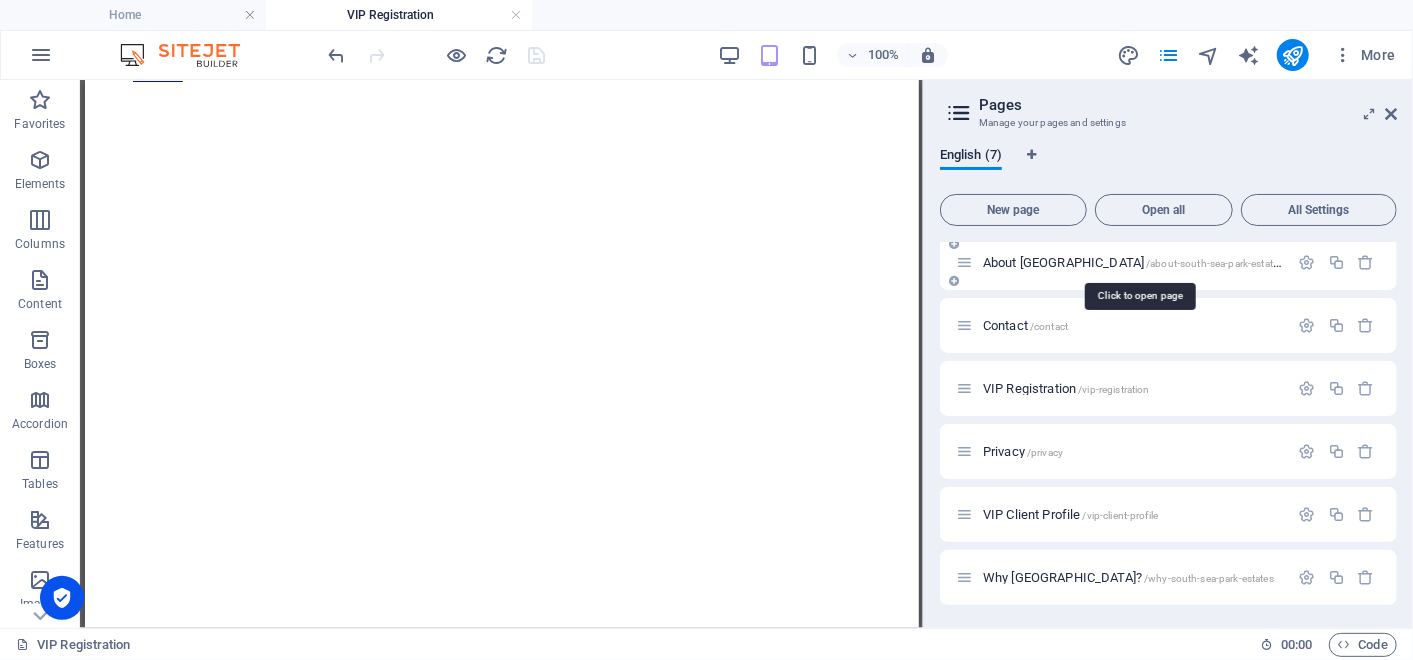 click on "About [GEOGRAPHIC_DATA] /about-south-sea-park-estates" at bounding box center [1133, 262] 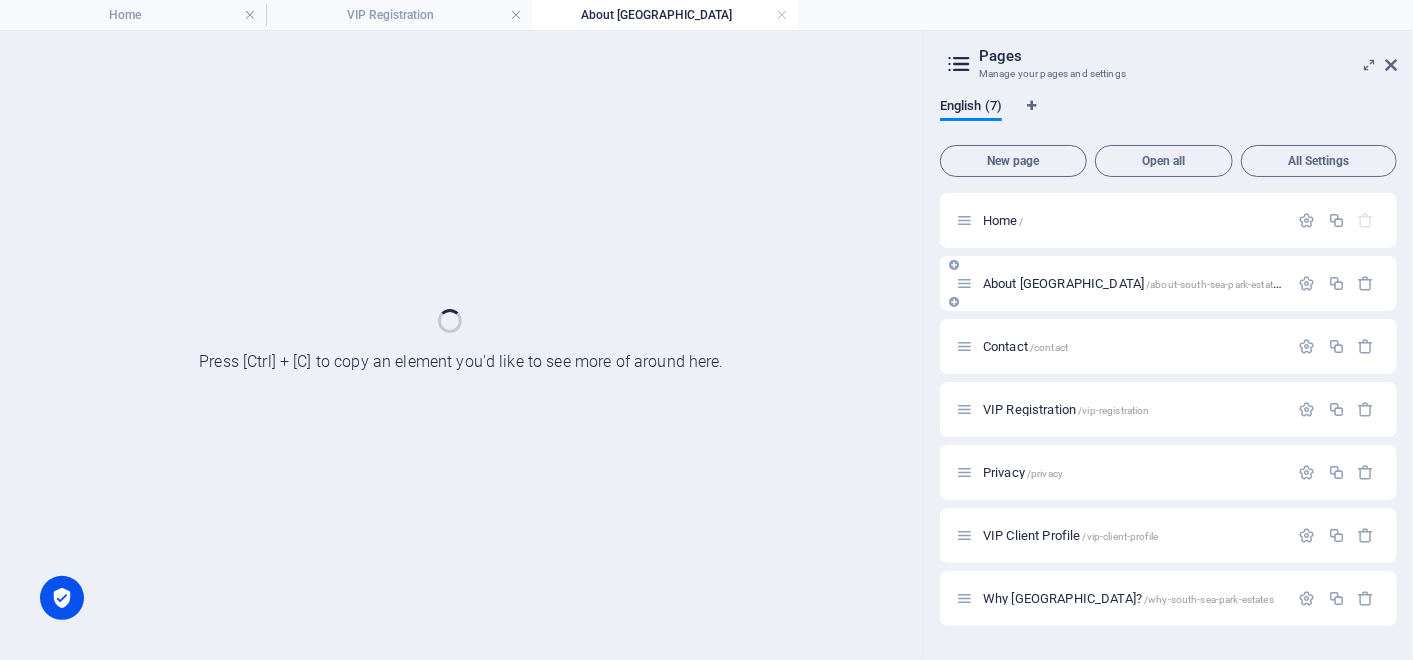 scroll, scrollTop: 0, scrollLeft: 0, axis: both 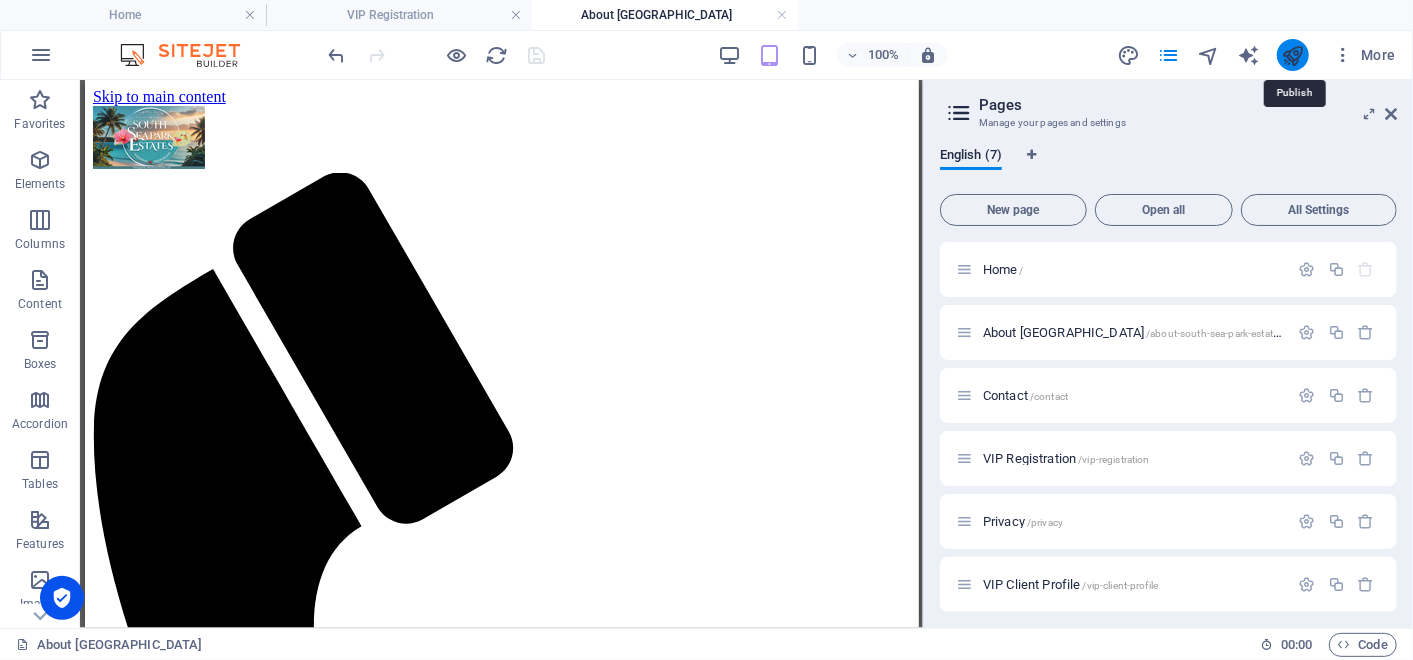 click at bounding box center (1292, 55) 